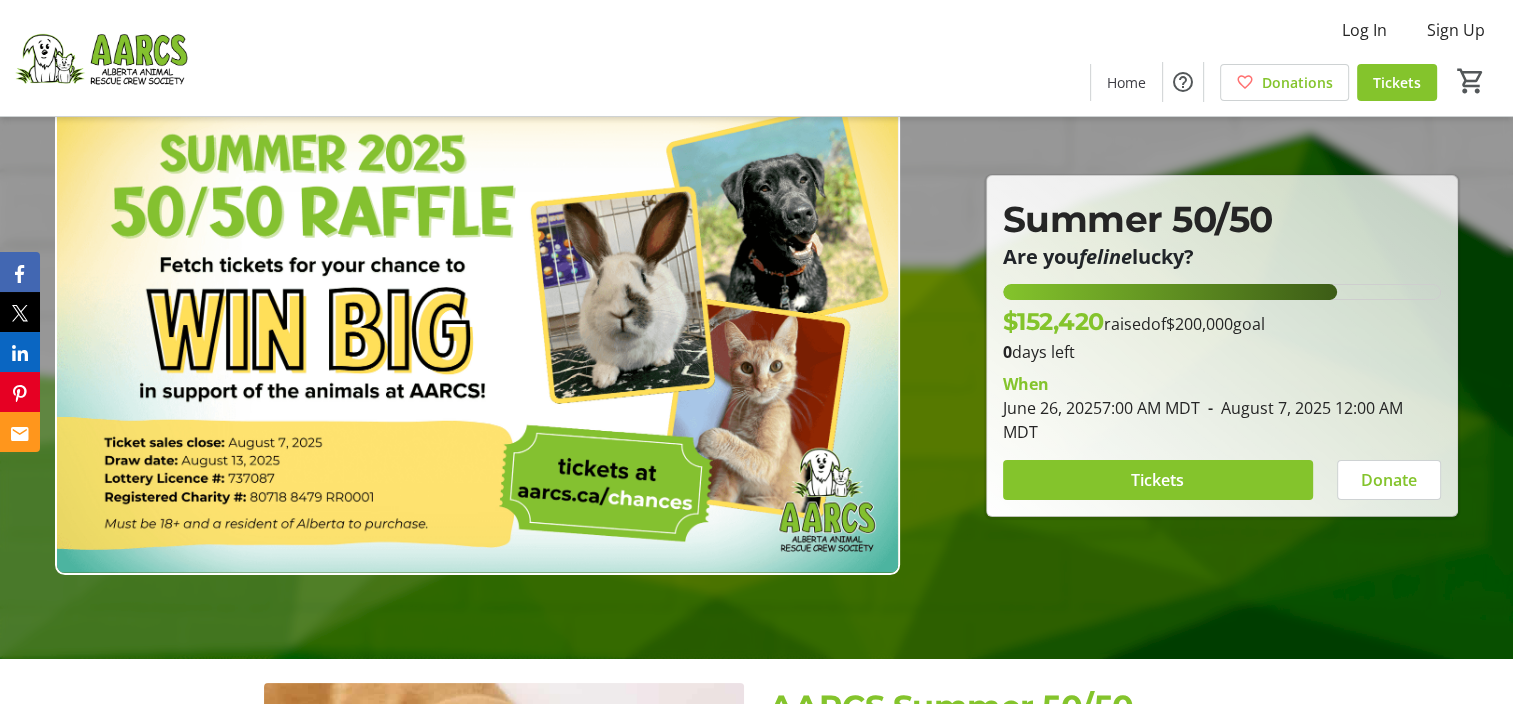 scroll, scrollTop: 0, scrollLeft: 0, axis: both 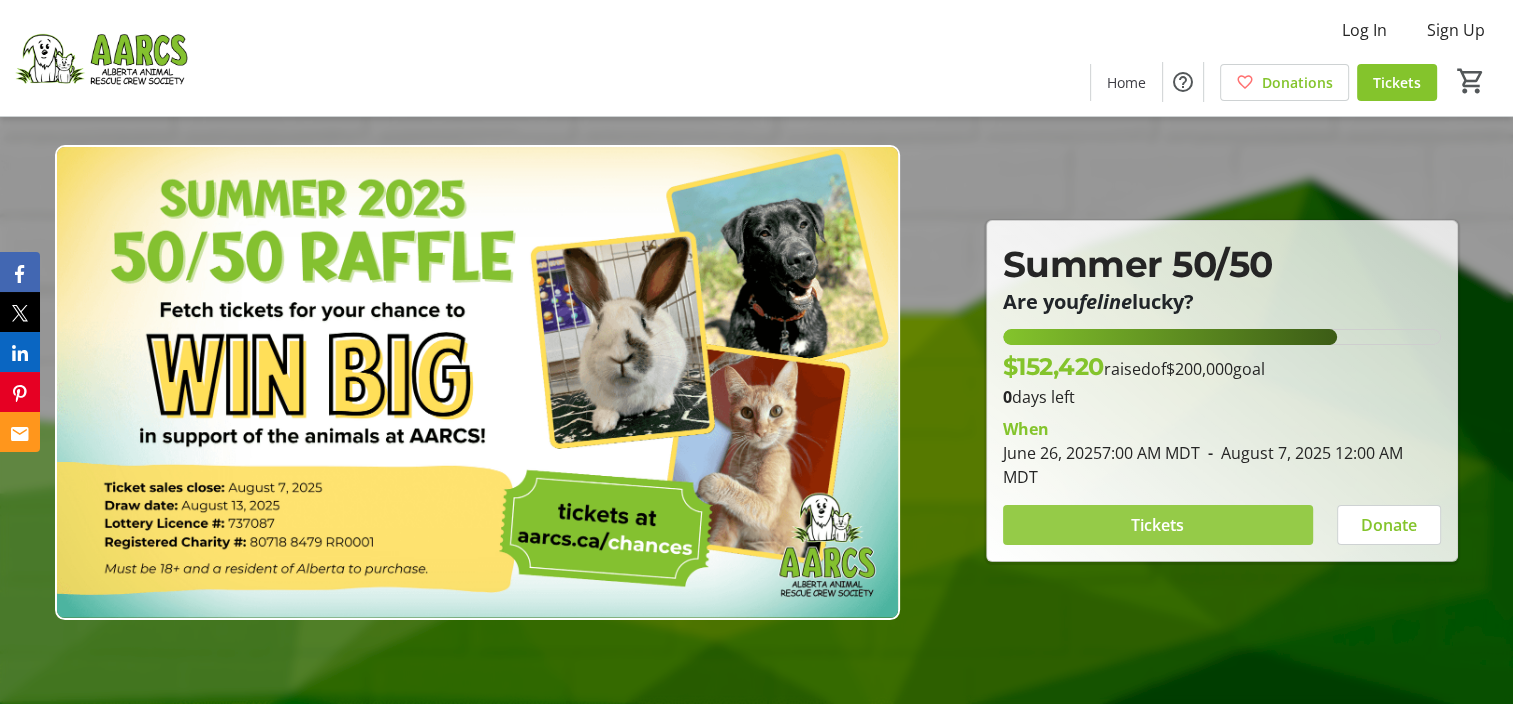 click on "Tickets" at bounding box center (1157, 525) 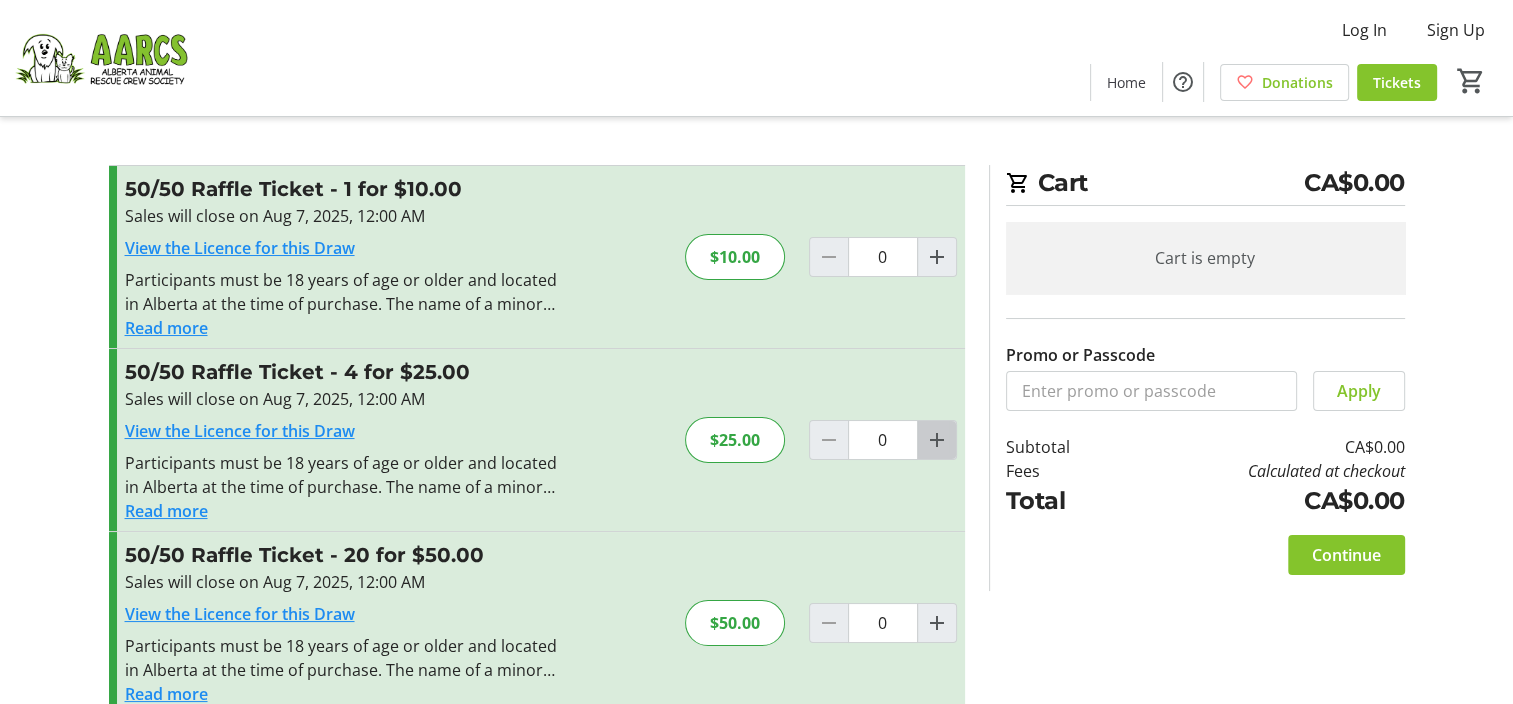 click 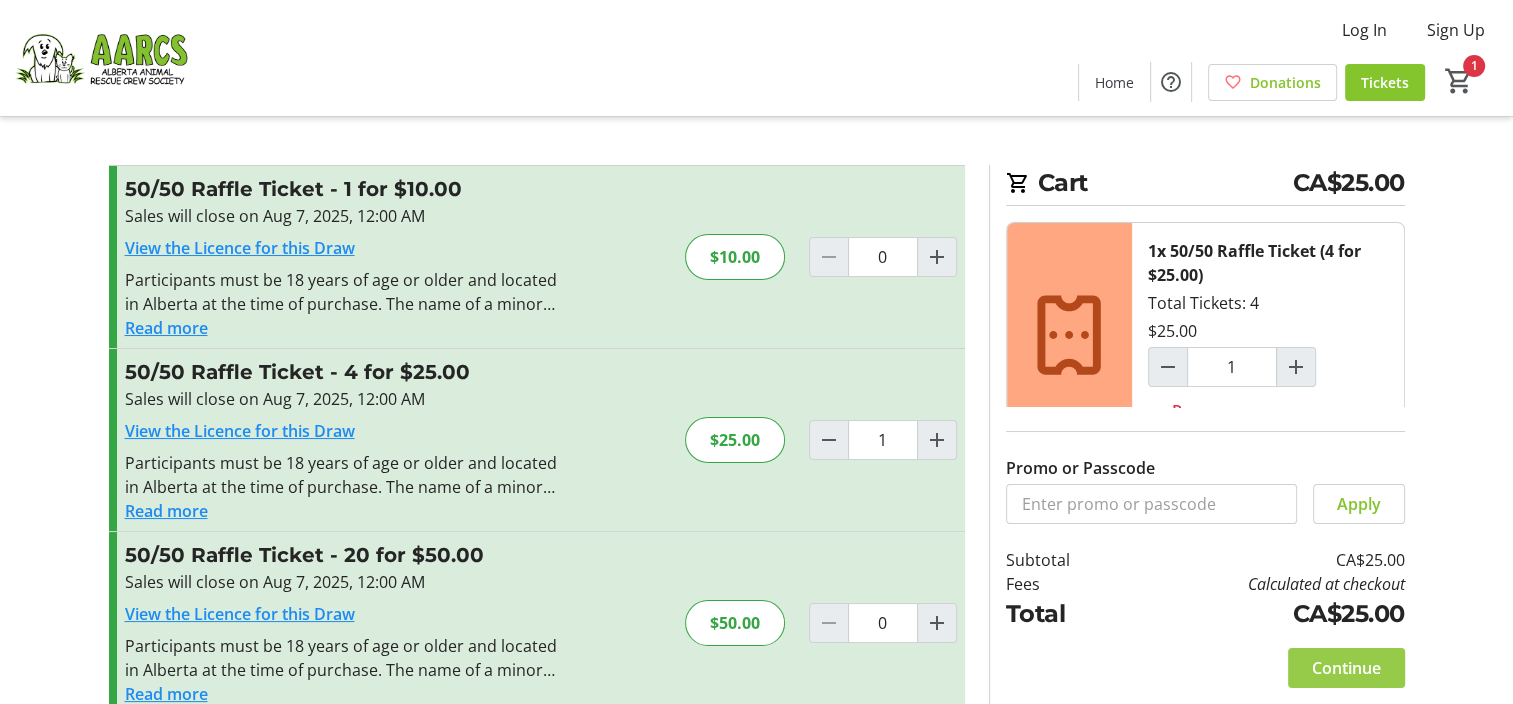 click on "Continue" 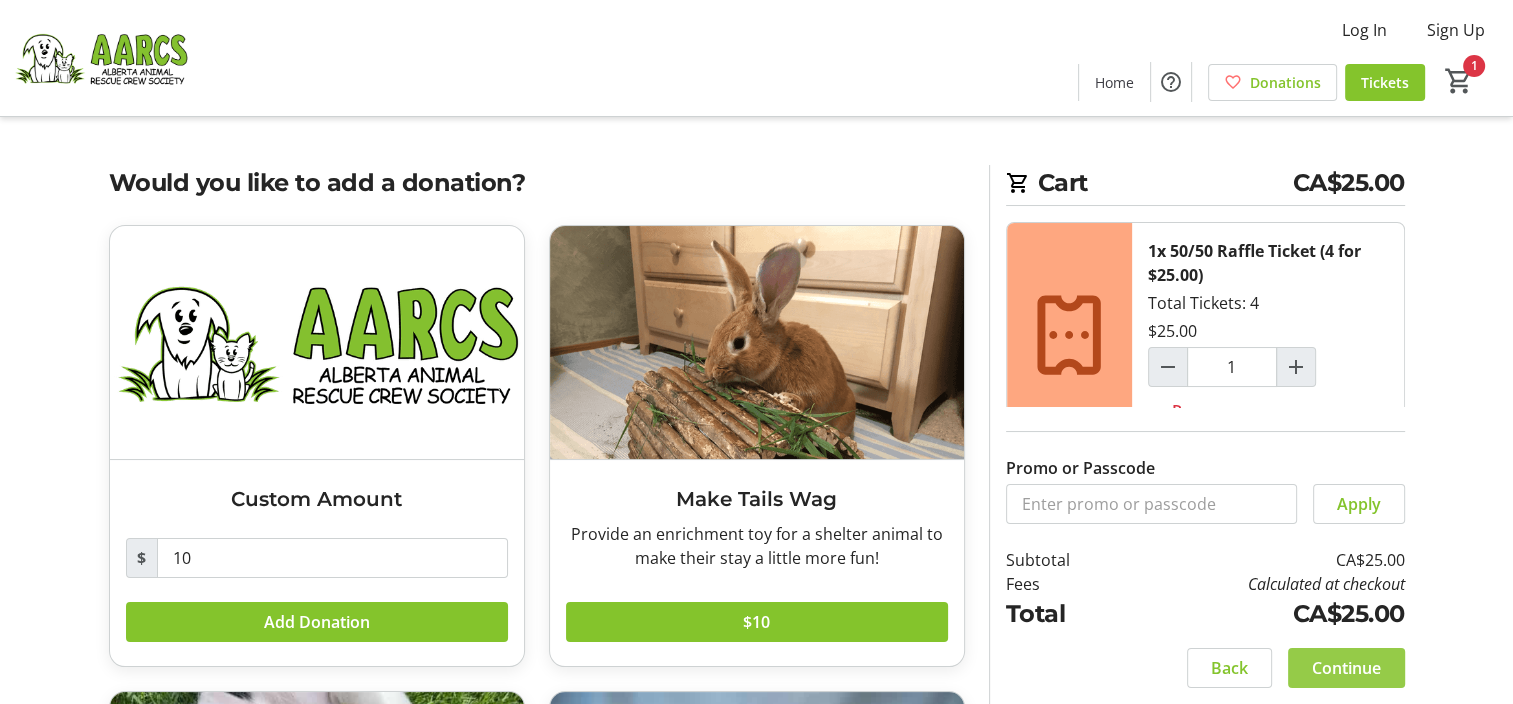 click on "Continue" 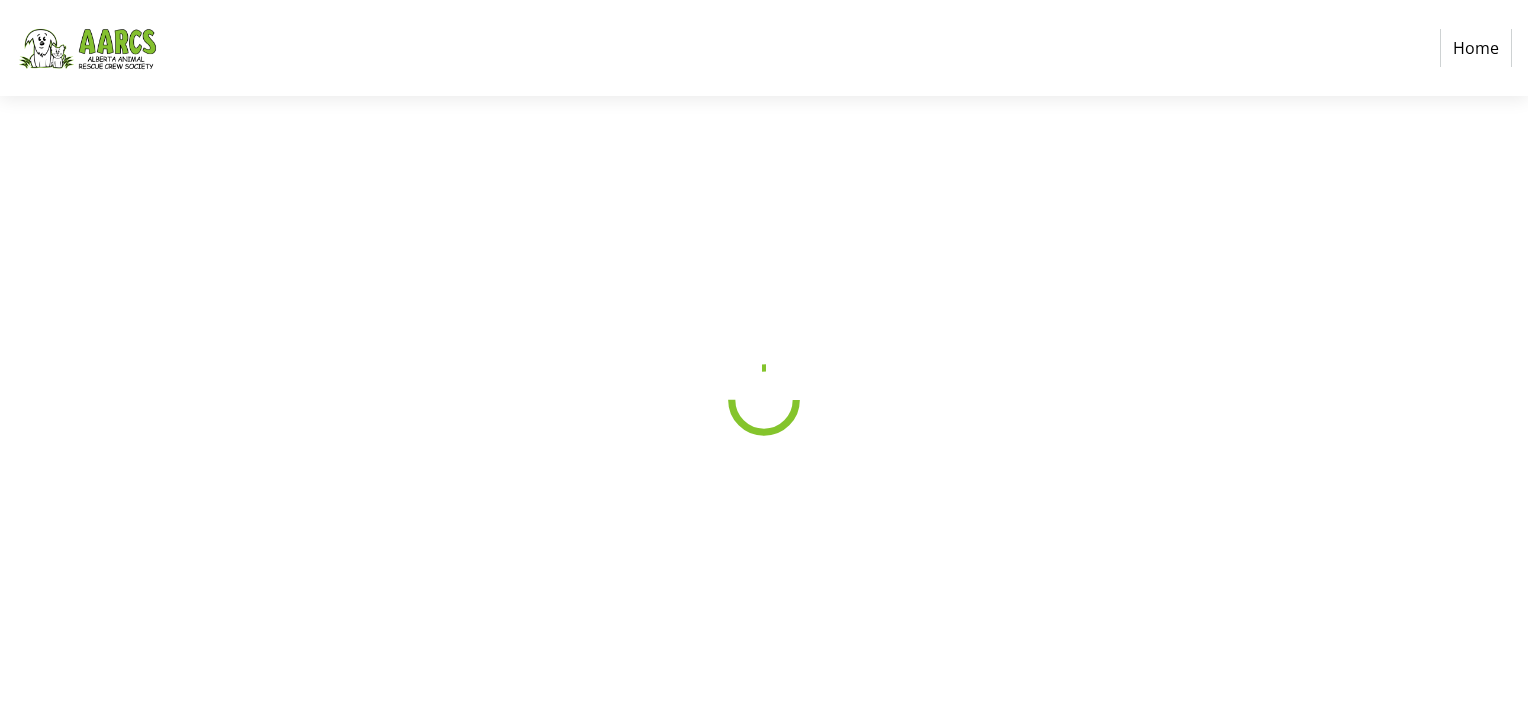 select on "CA" 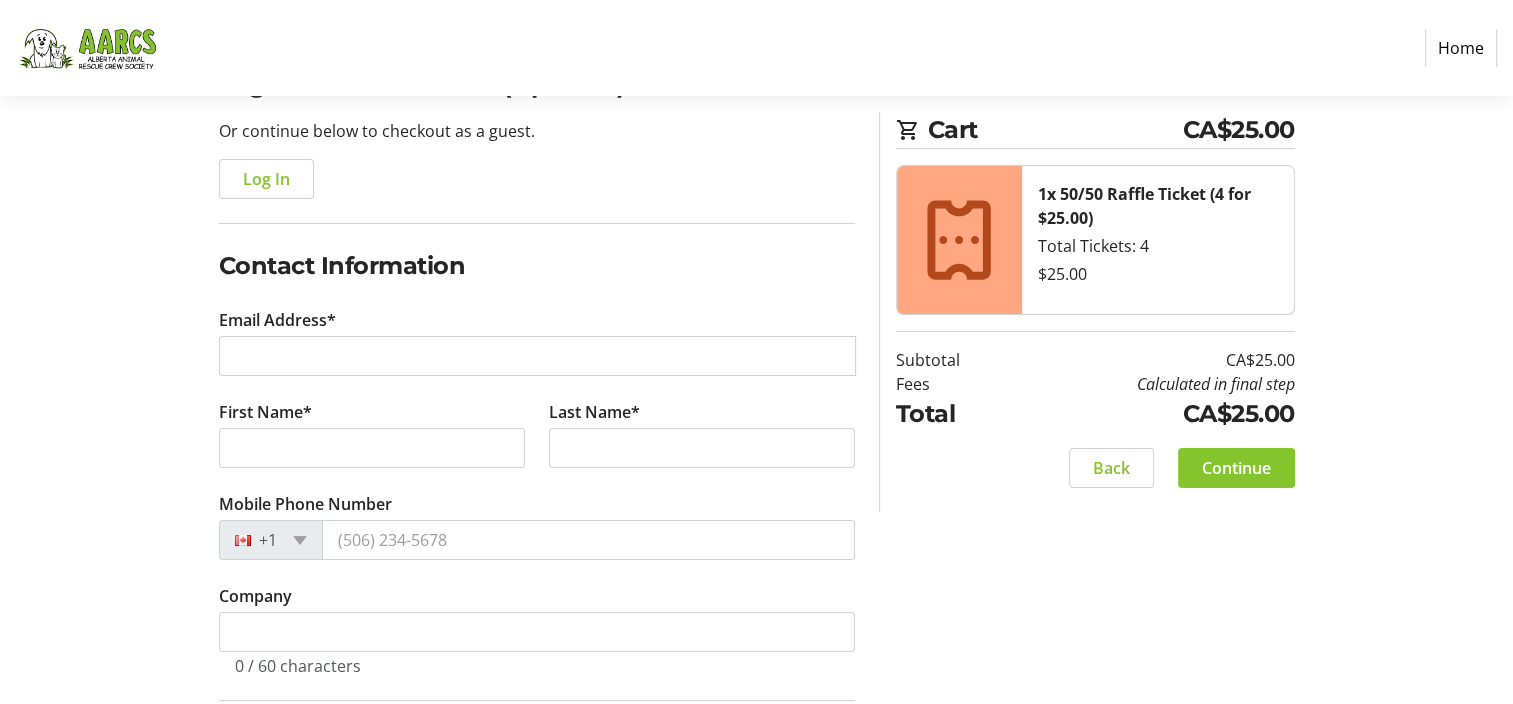 scroll, scrollTop: 200, scrollLeft: 0, axis: vertical 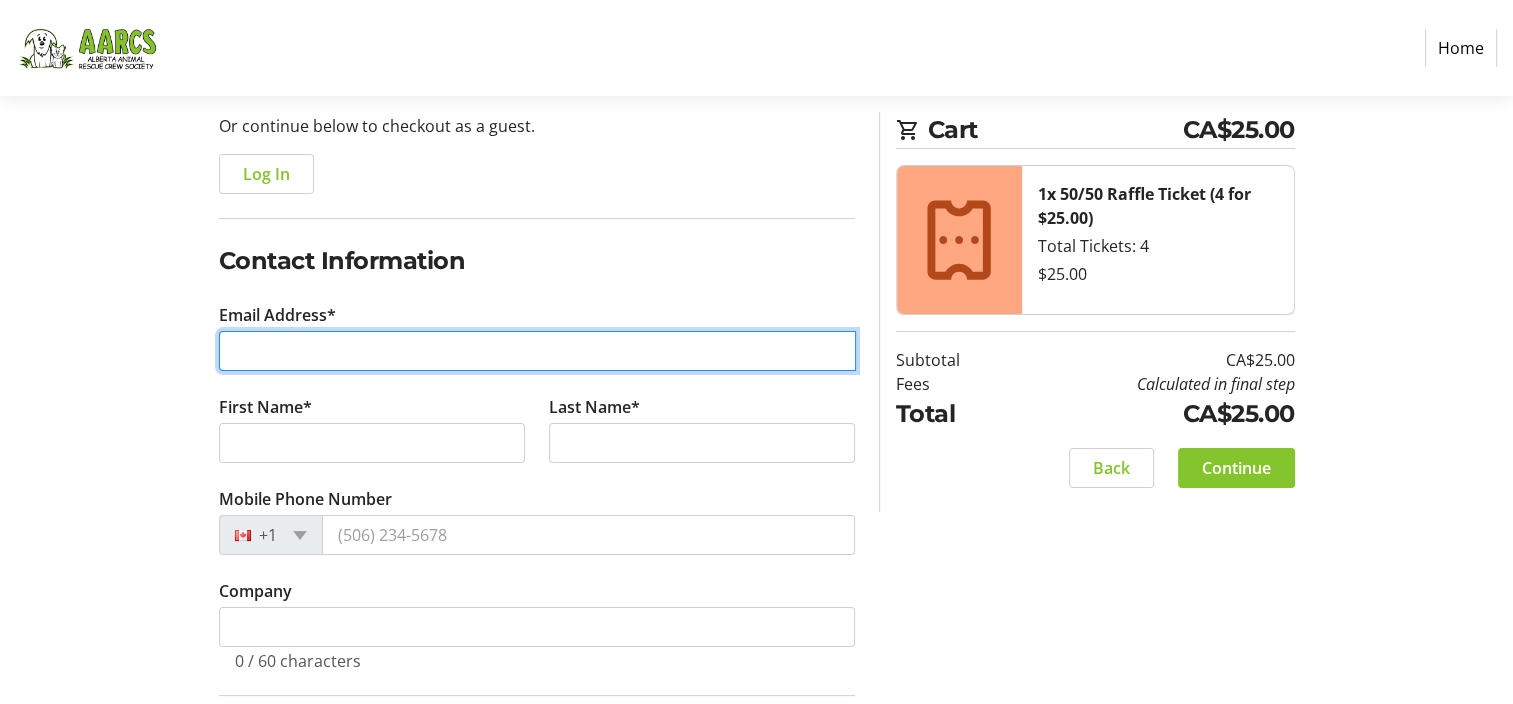 click on "Email Address*" at bounding box center (537, 351) 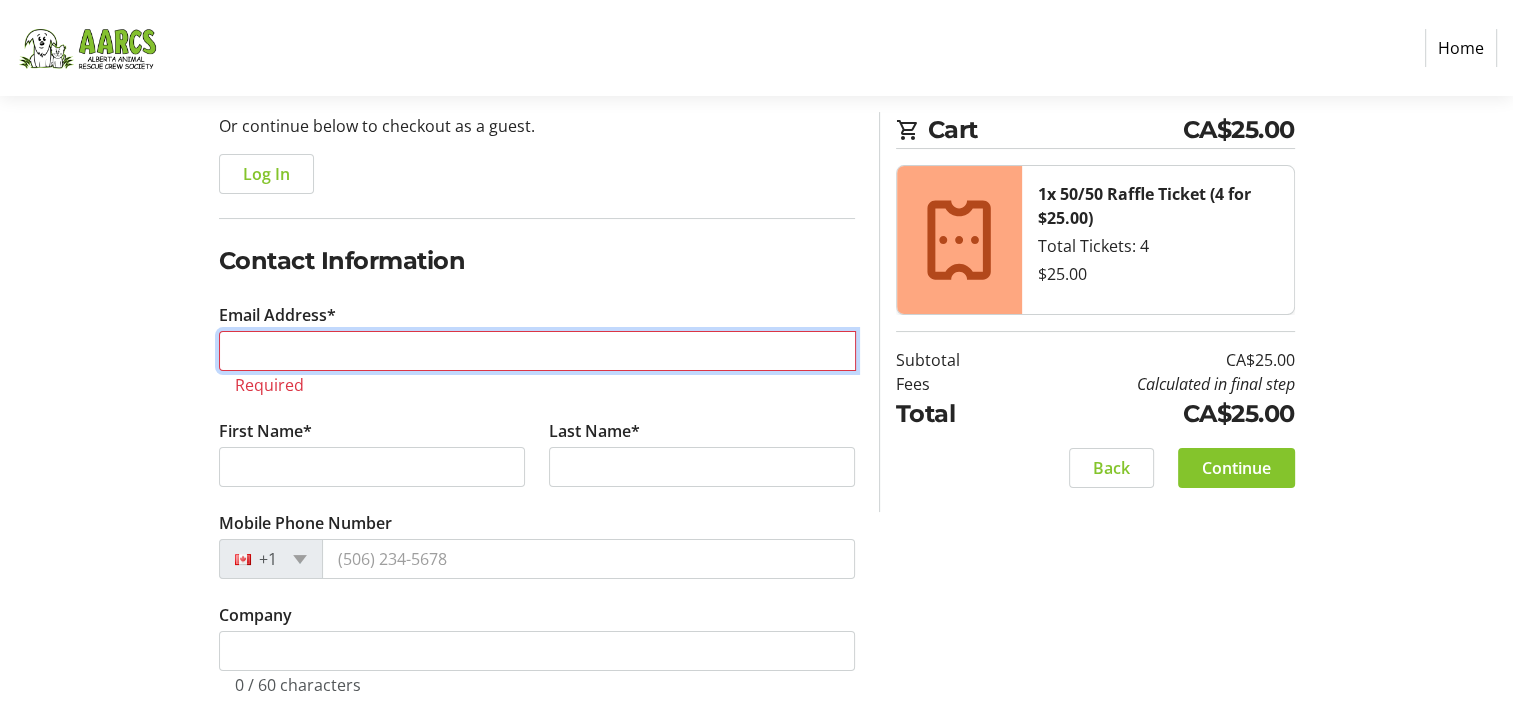type on "[EMAIL]" 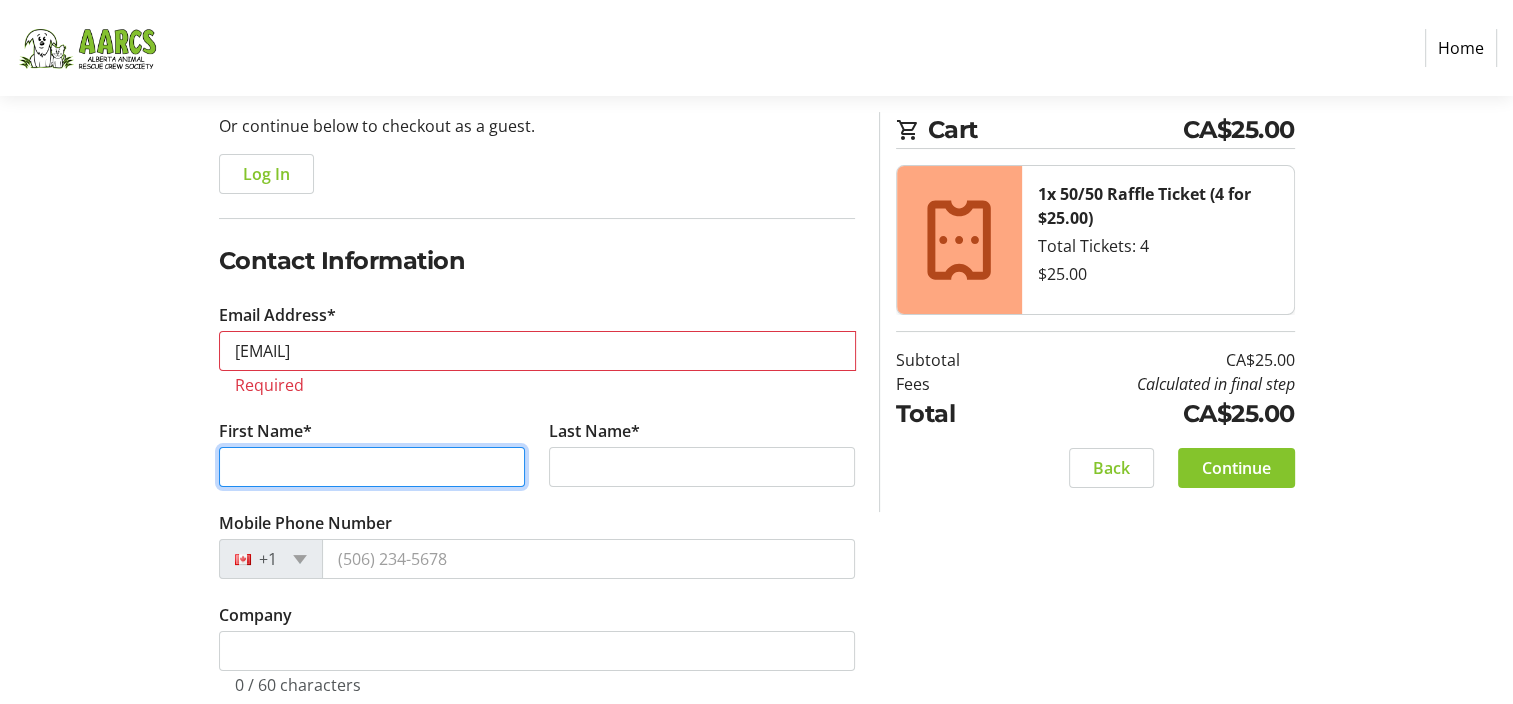 type on "[FIRST]" 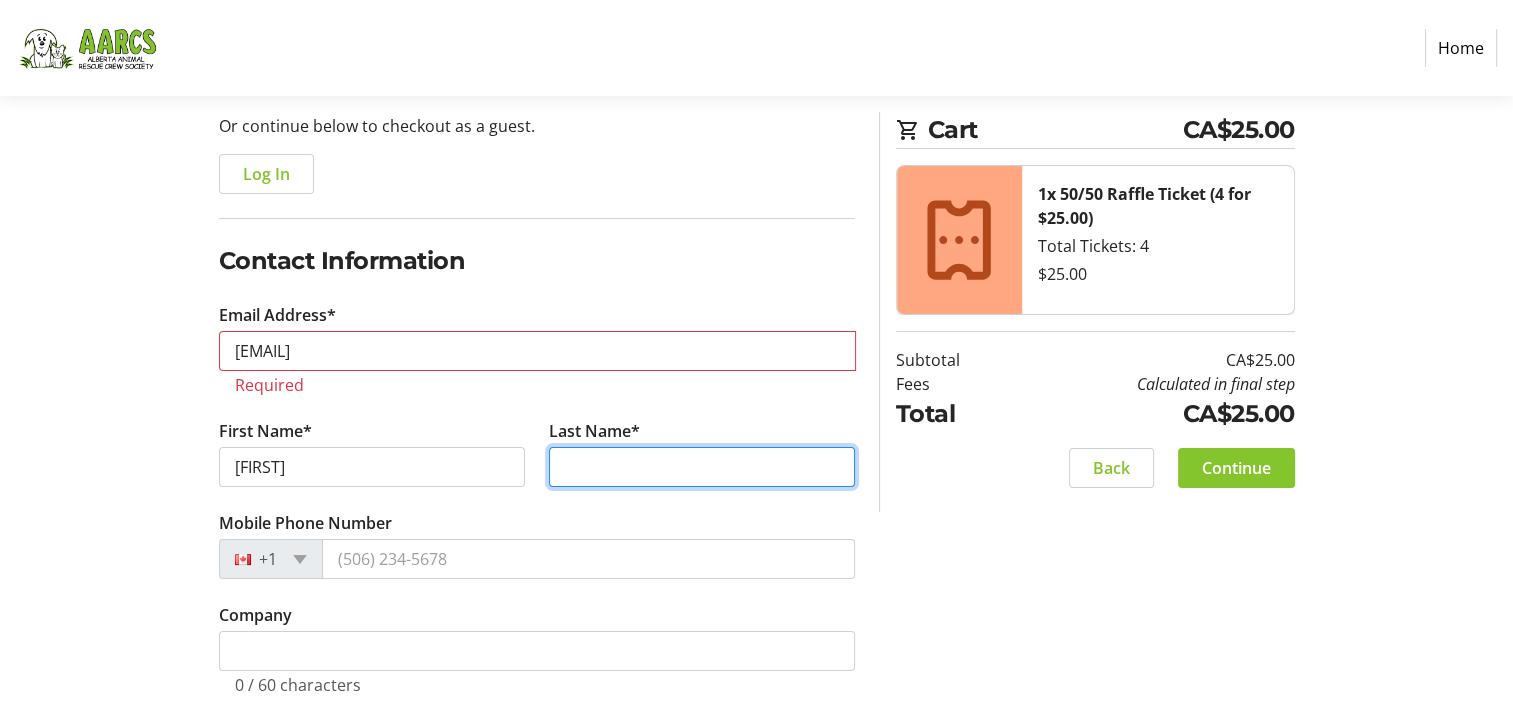 type on "[LAST]" 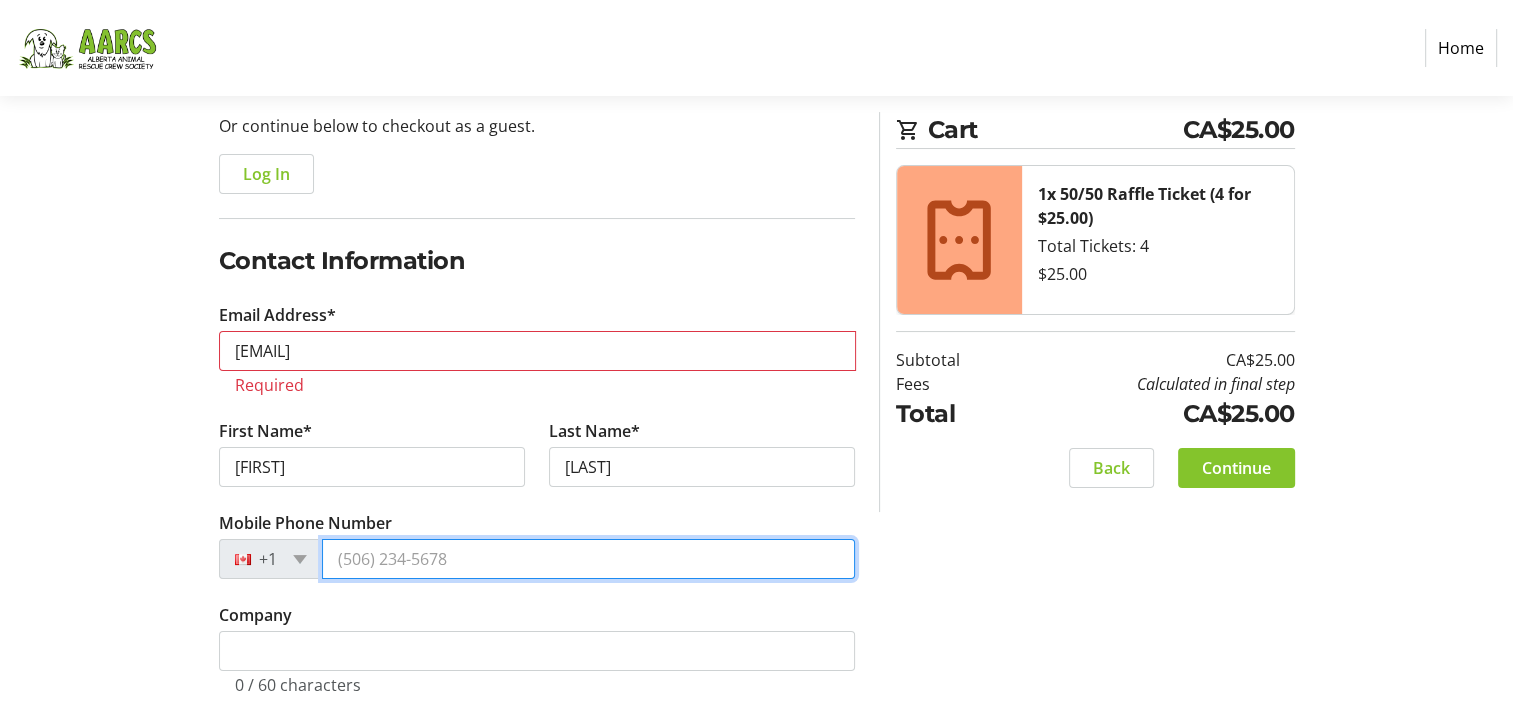 type on "[PHONE]" 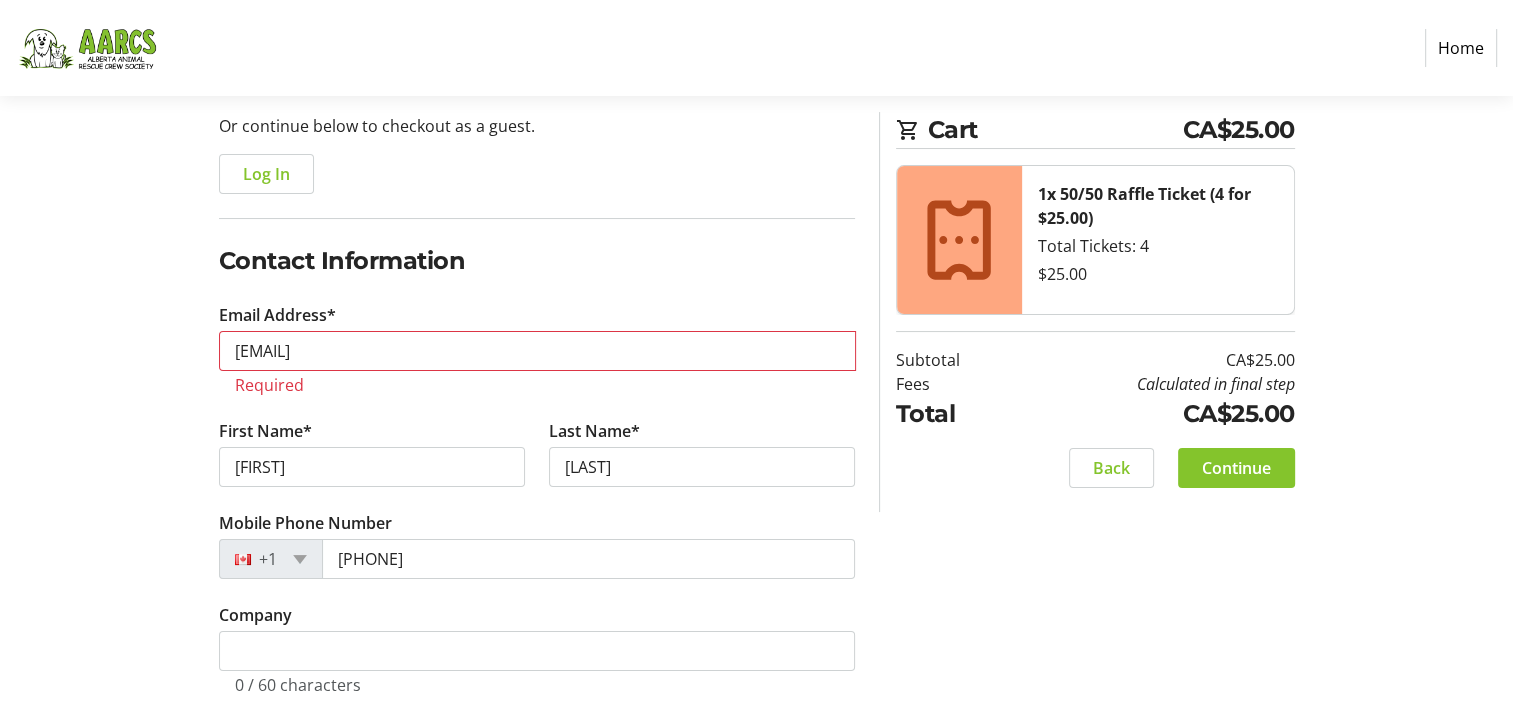 type on "[NUMBER] [STREET]" 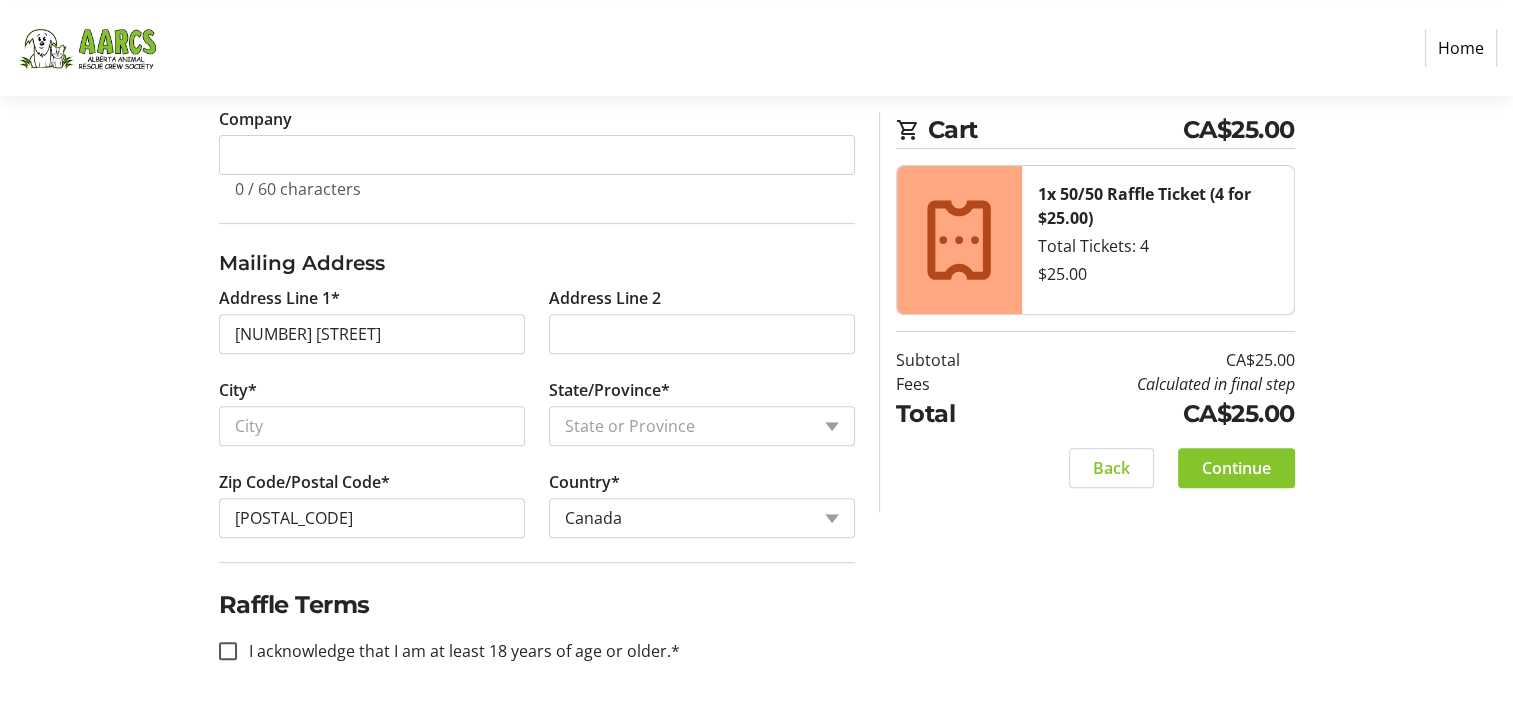 scroll, scrollTop: 676, scrollLeft: 0, axis: vertical 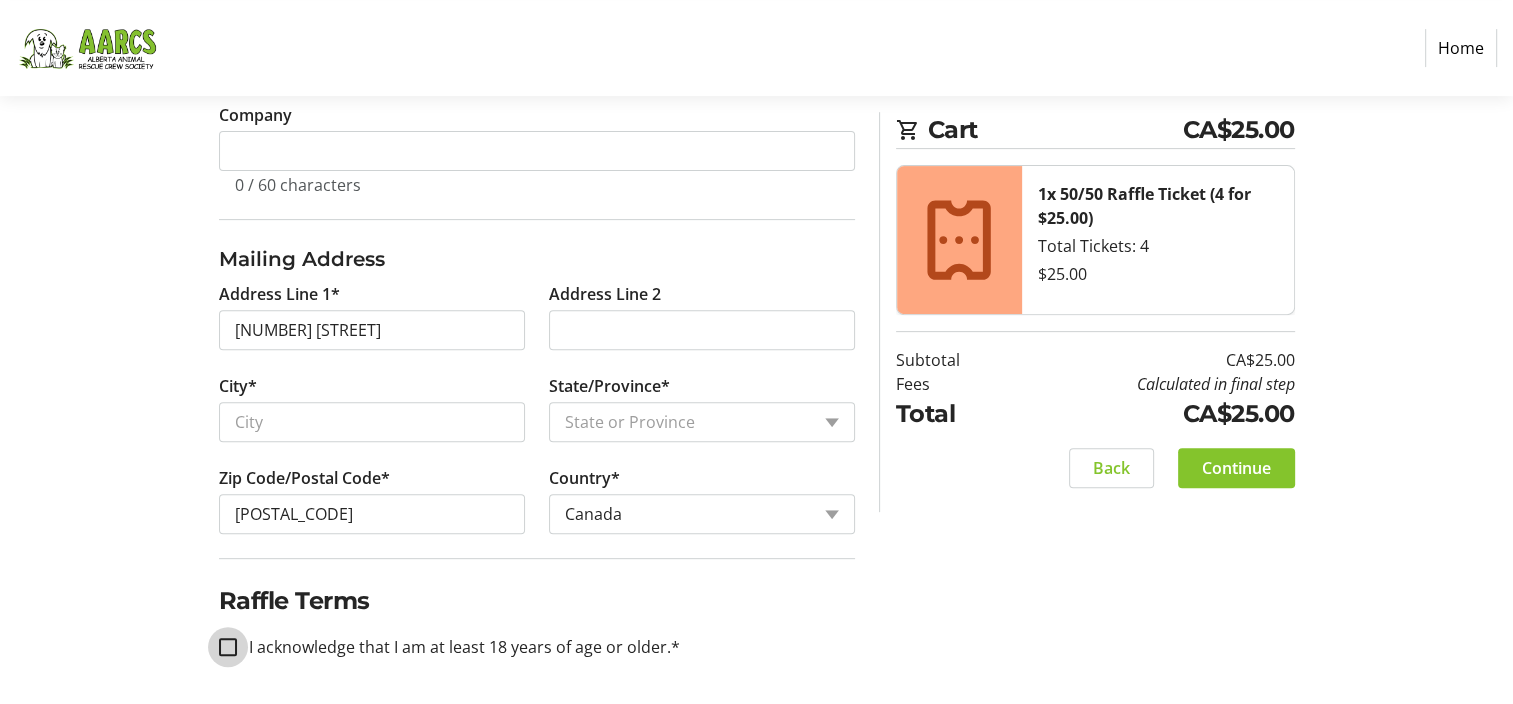 click on "I acknowledge that I am at least 18 years of age or older.*" at bounding box center (228, 647) 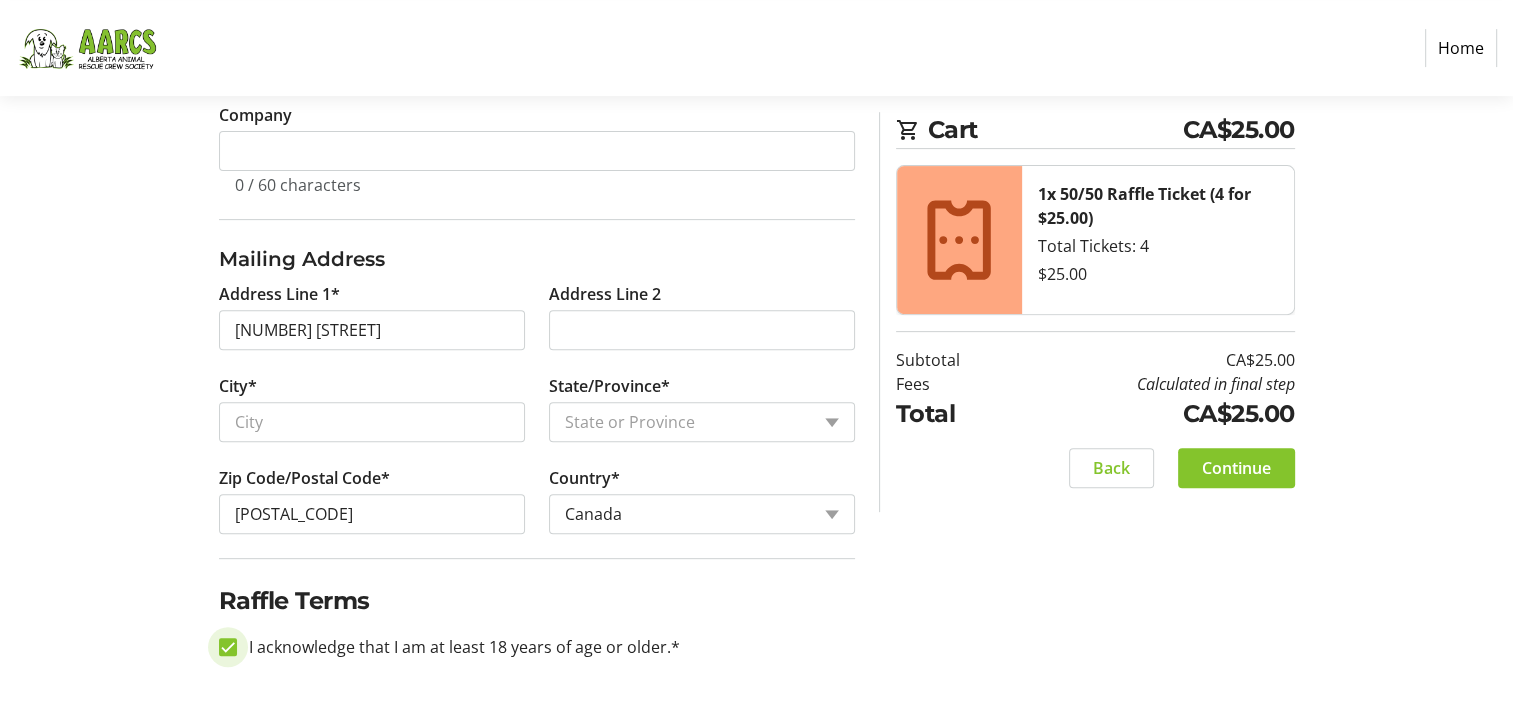 checkbox on "true" 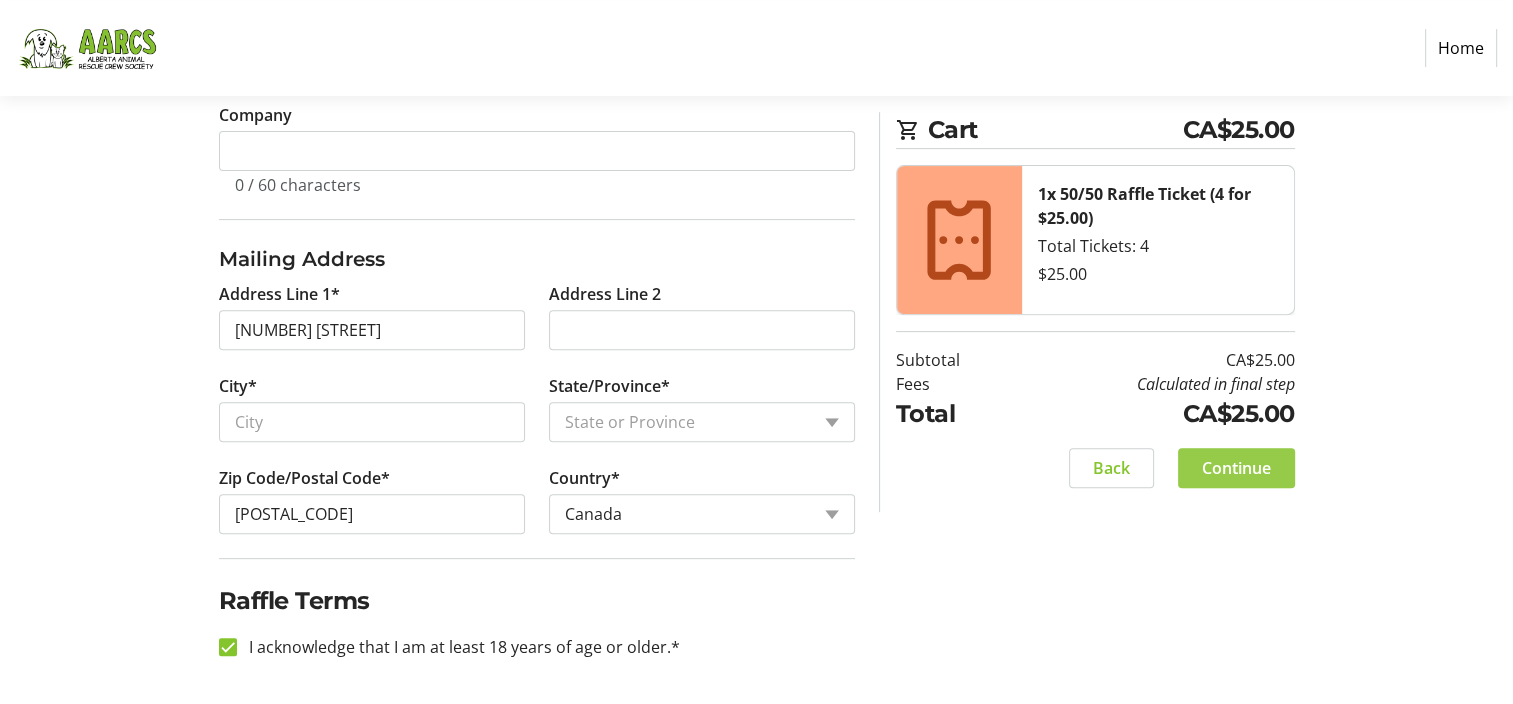 click on "Continue" 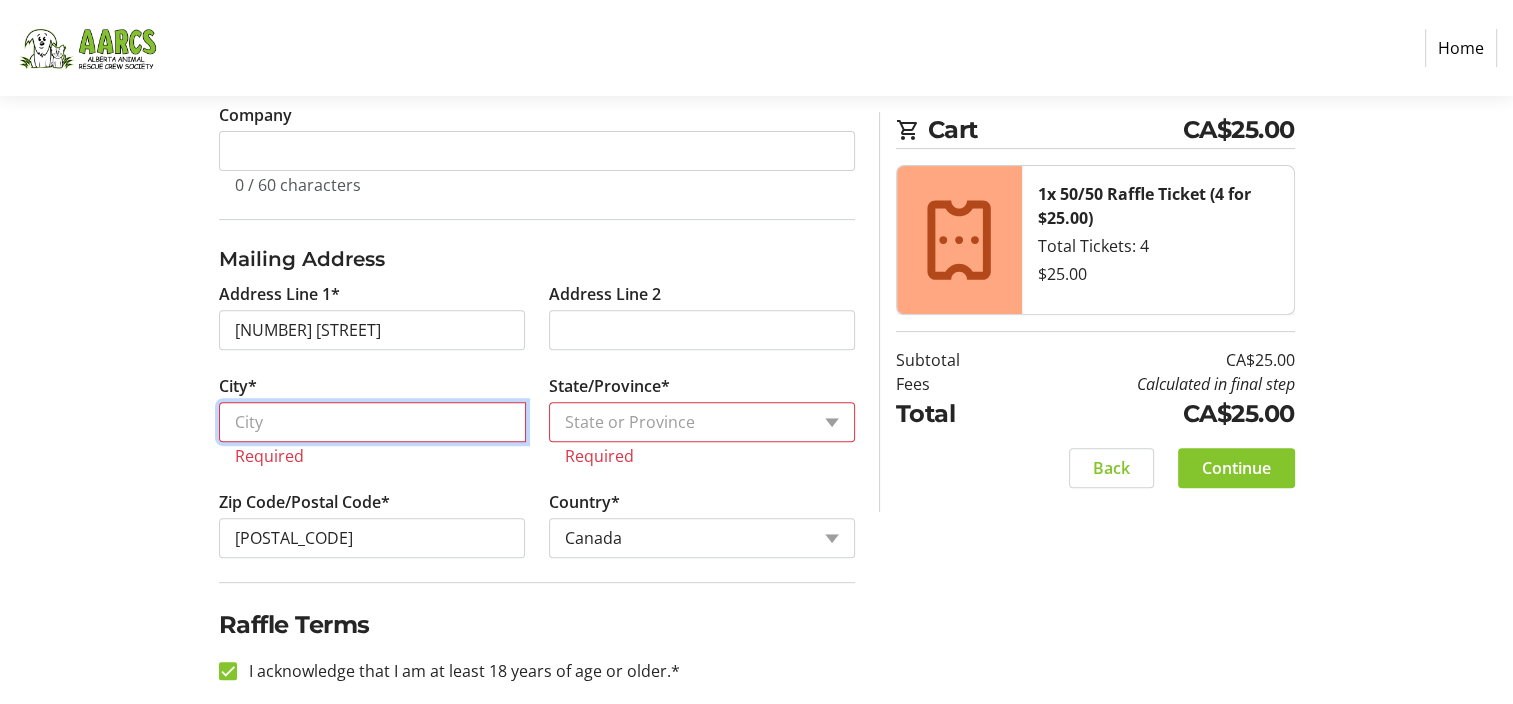 click on "City*" at bounding box center [372, 422] 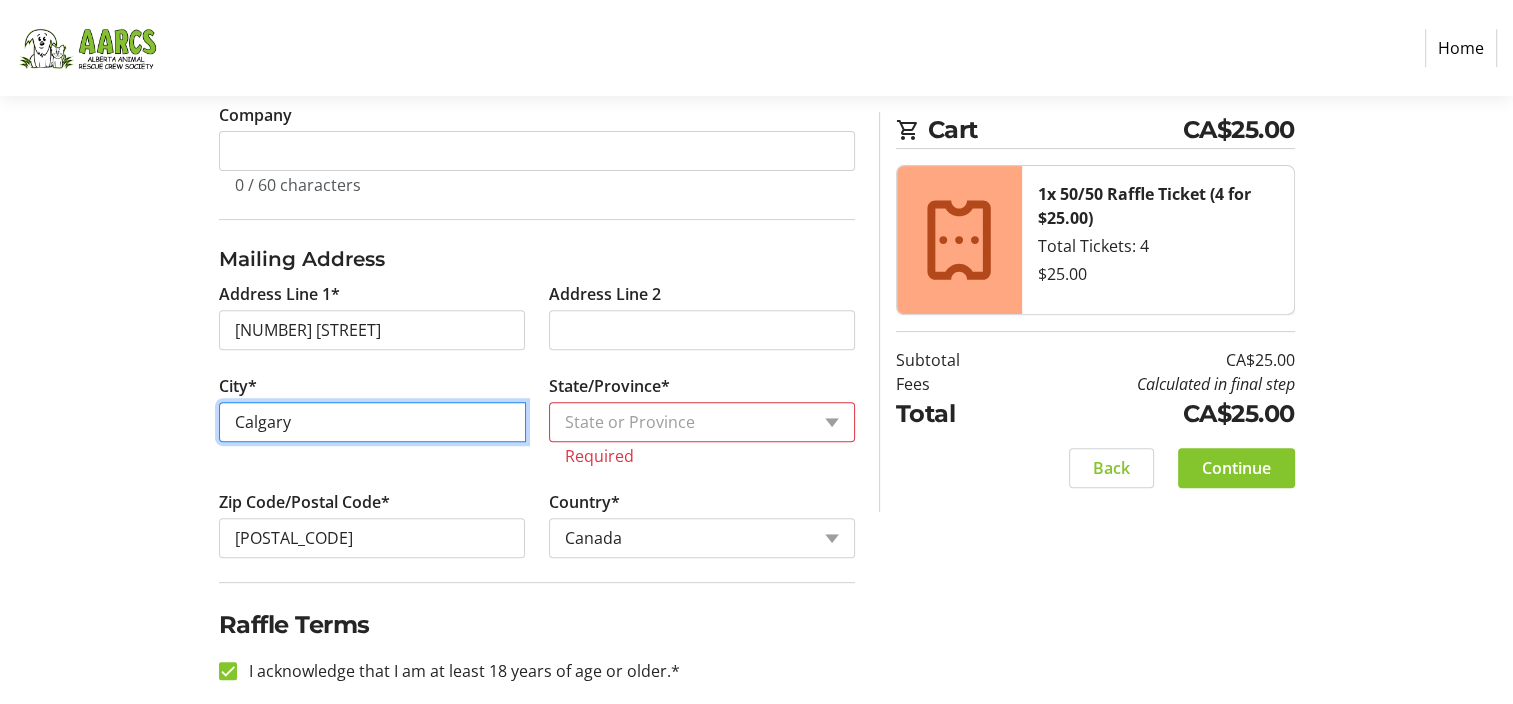 type on "Calgary" 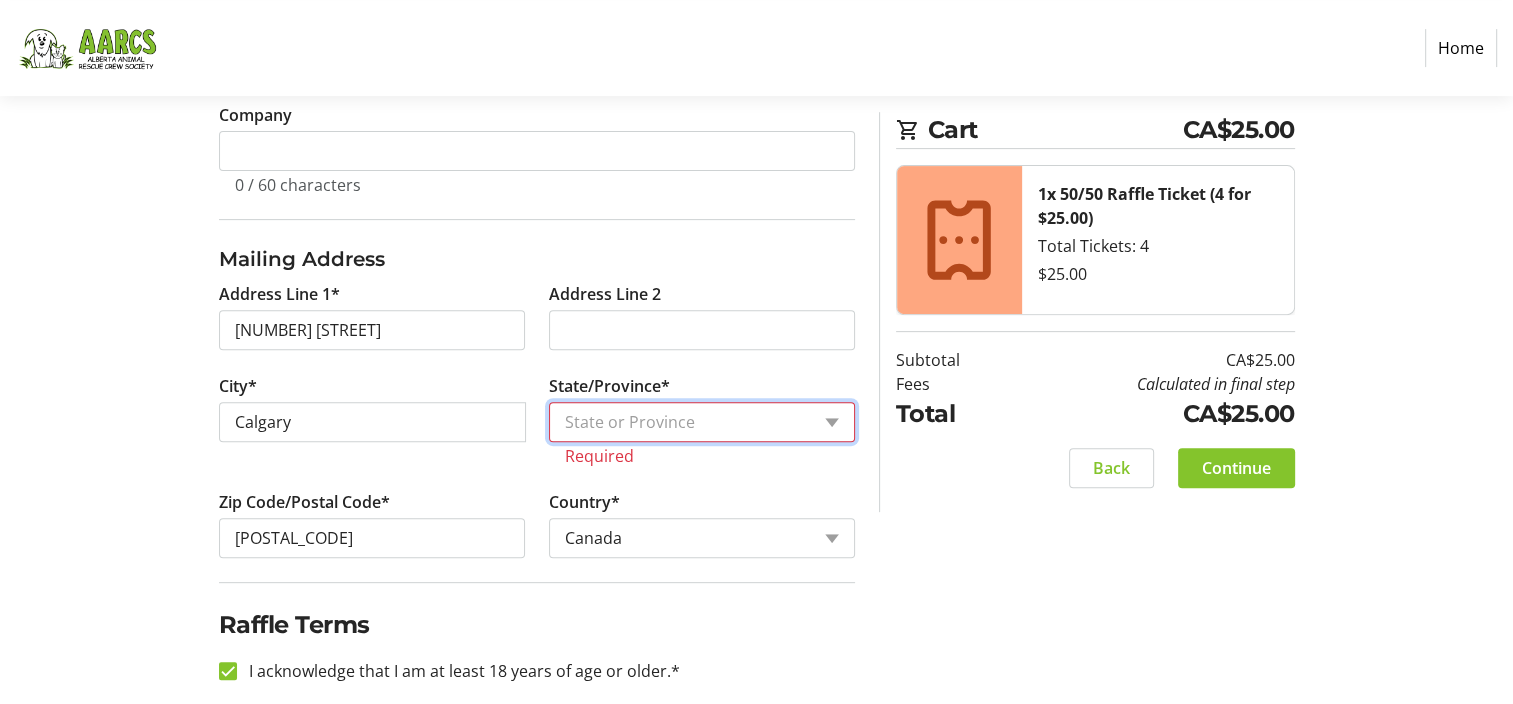 click on "State or Province  State or Province   Alberta   British Columbia   Manitoba   New Brunswick   Newfoundland and Labrador   Nova Scotia   Ontario   Prince Edward Island   Quebec   Saskatchewan   Northwest Territories   Nunavut   Yukon" at bounding box center (702, 422) 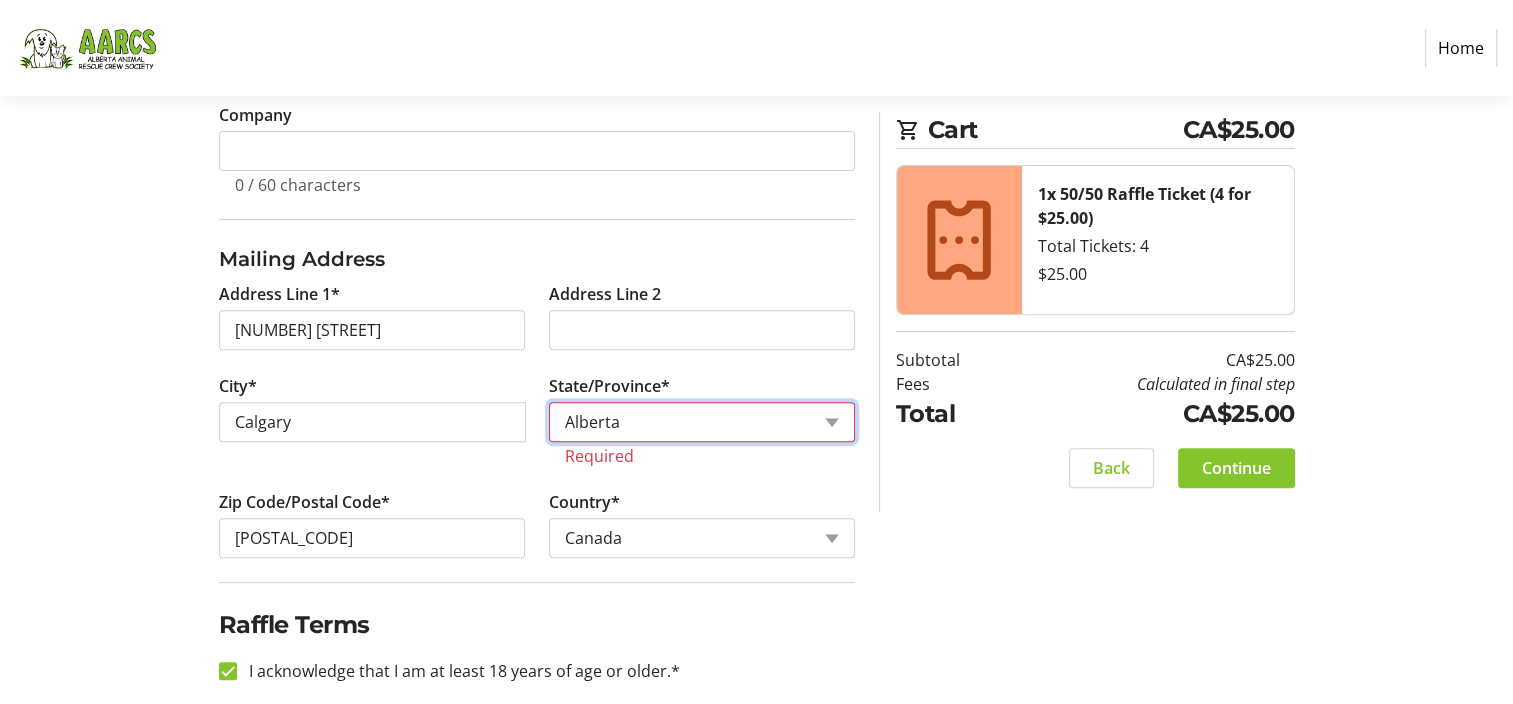 click on "State or Province  State or Province   Alberta   British Columbia   Manitoba   New Brunswick   Newfoundland and Labrador   Nova Scotia   Ontario   Prince Edward Island   Quebec   Saskatchewan   Northwest Territories   Nunavut   Yukon" at bounding box center [702, 422] 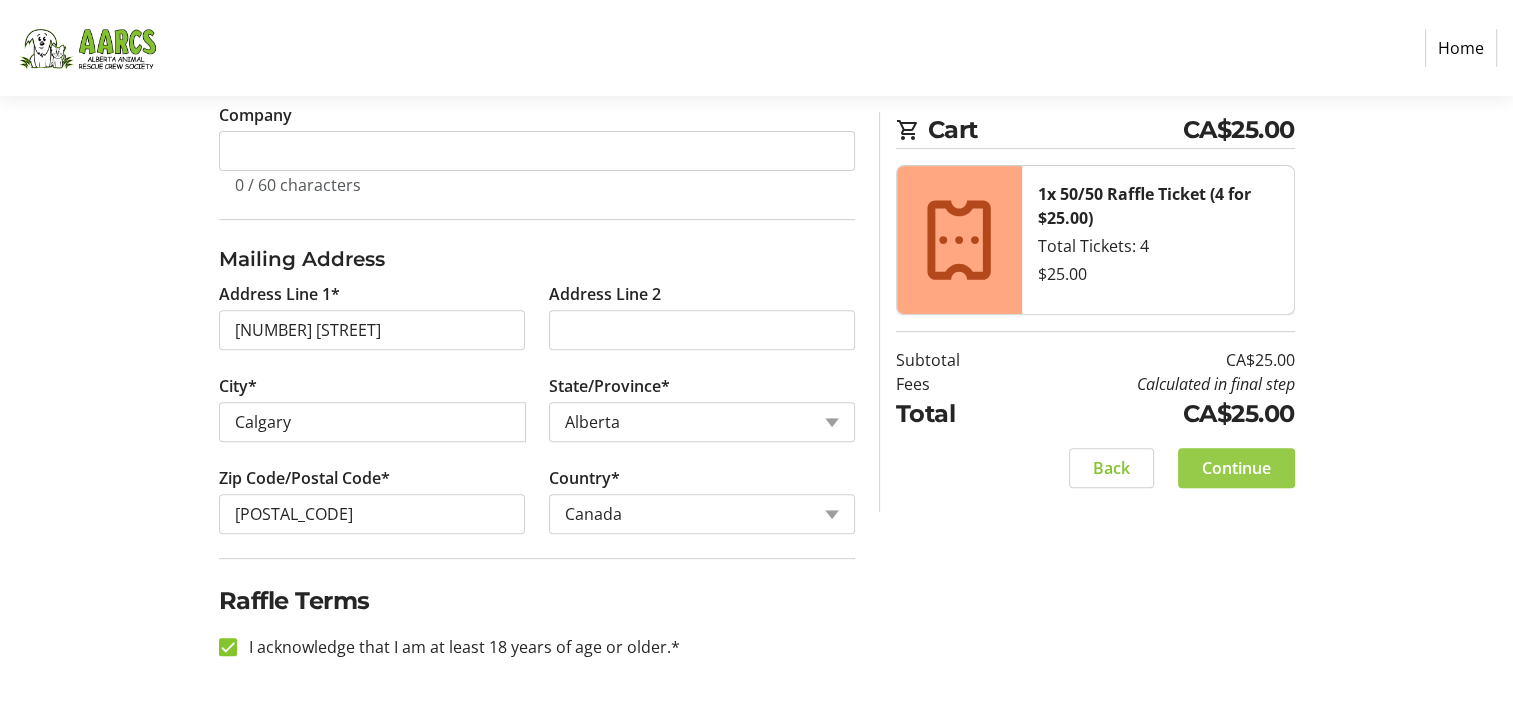 click on "Continue" 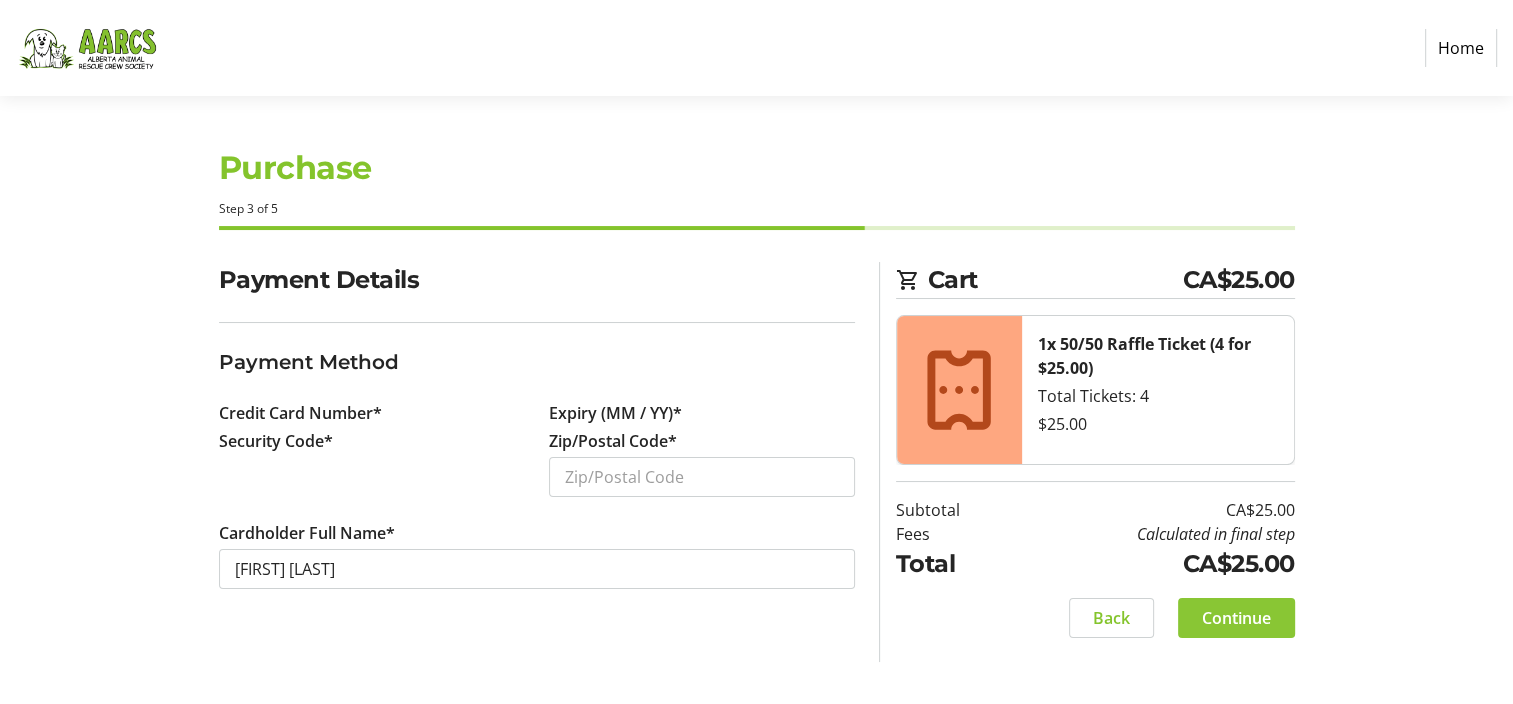 scroll, scrollTop: 0, scrollLeft: 0, axis: both 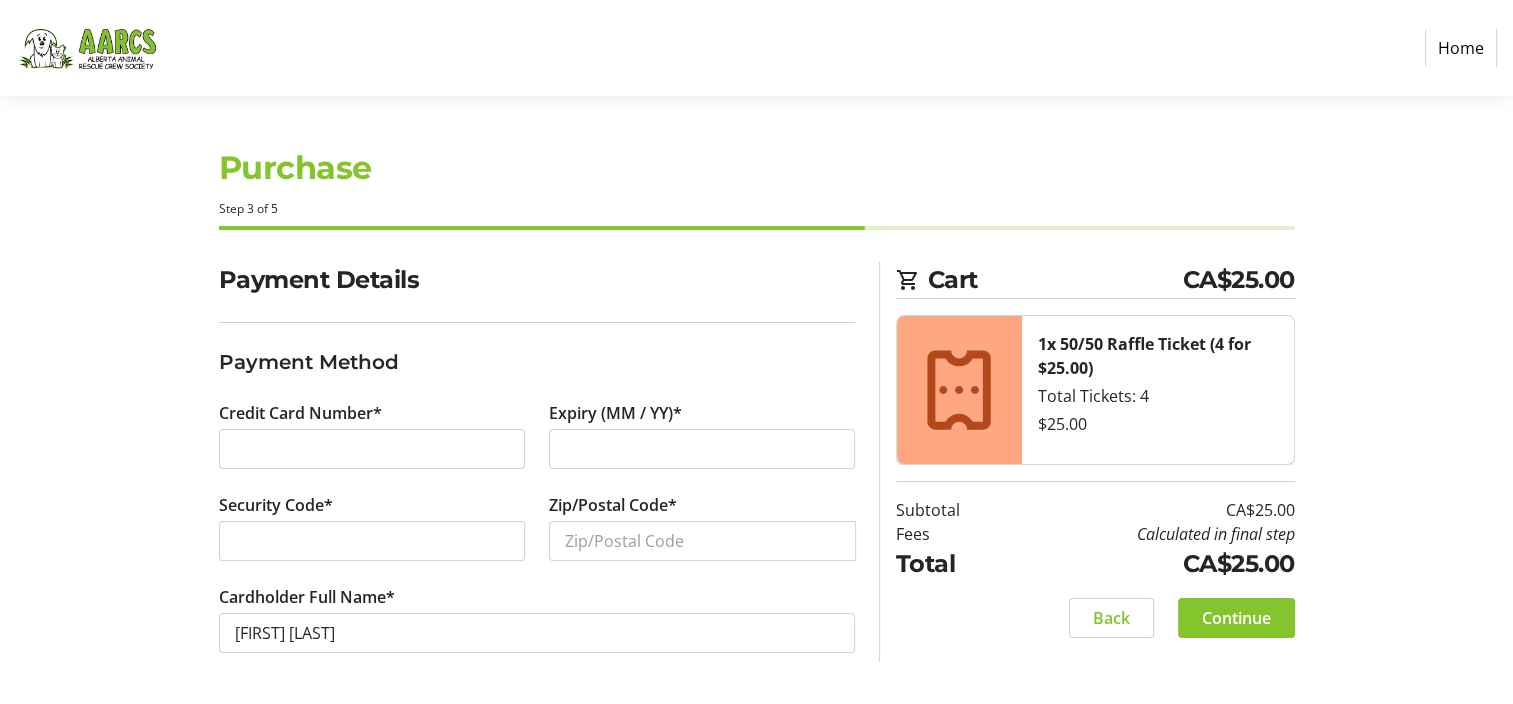 click at bounding box center (372, 449) 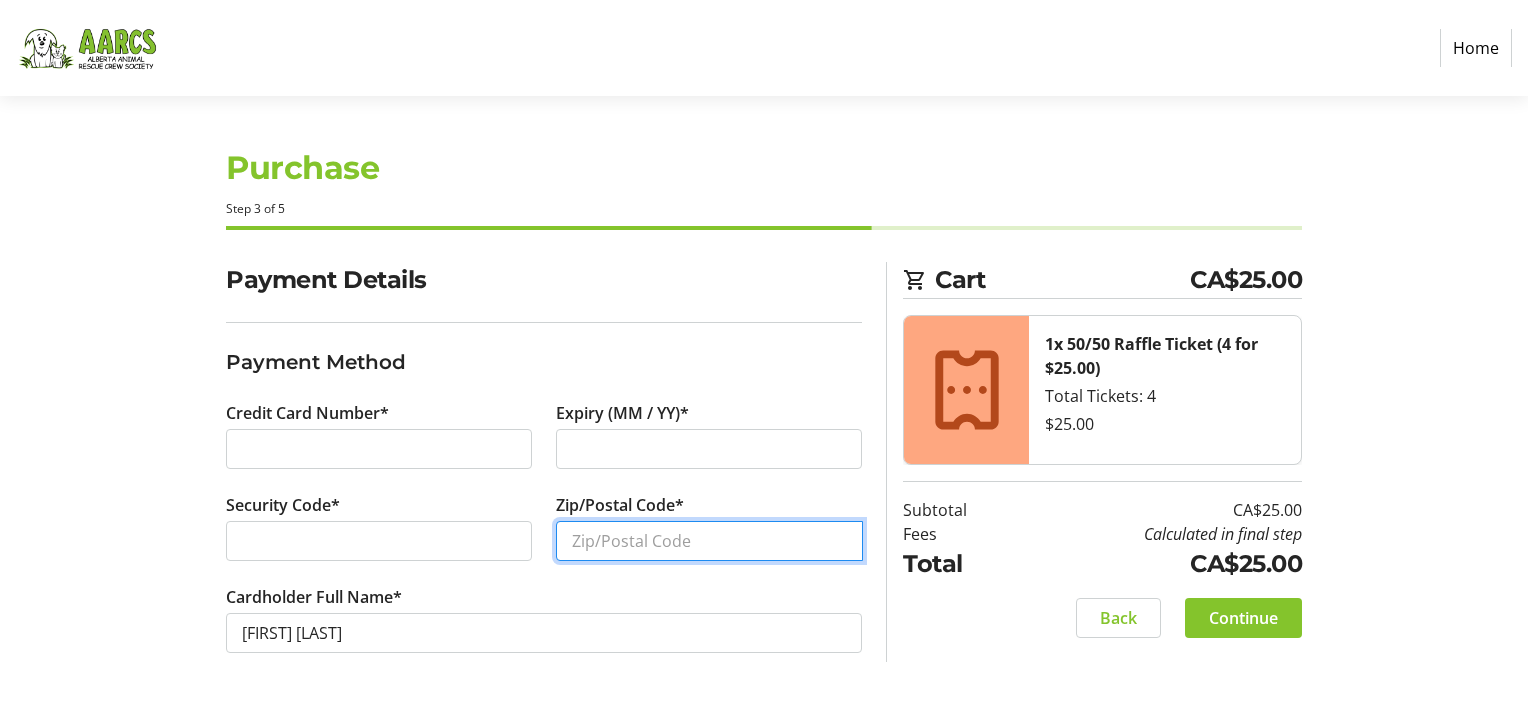 click on "Zip/Postal Code*" at bounding box center [709, 541] 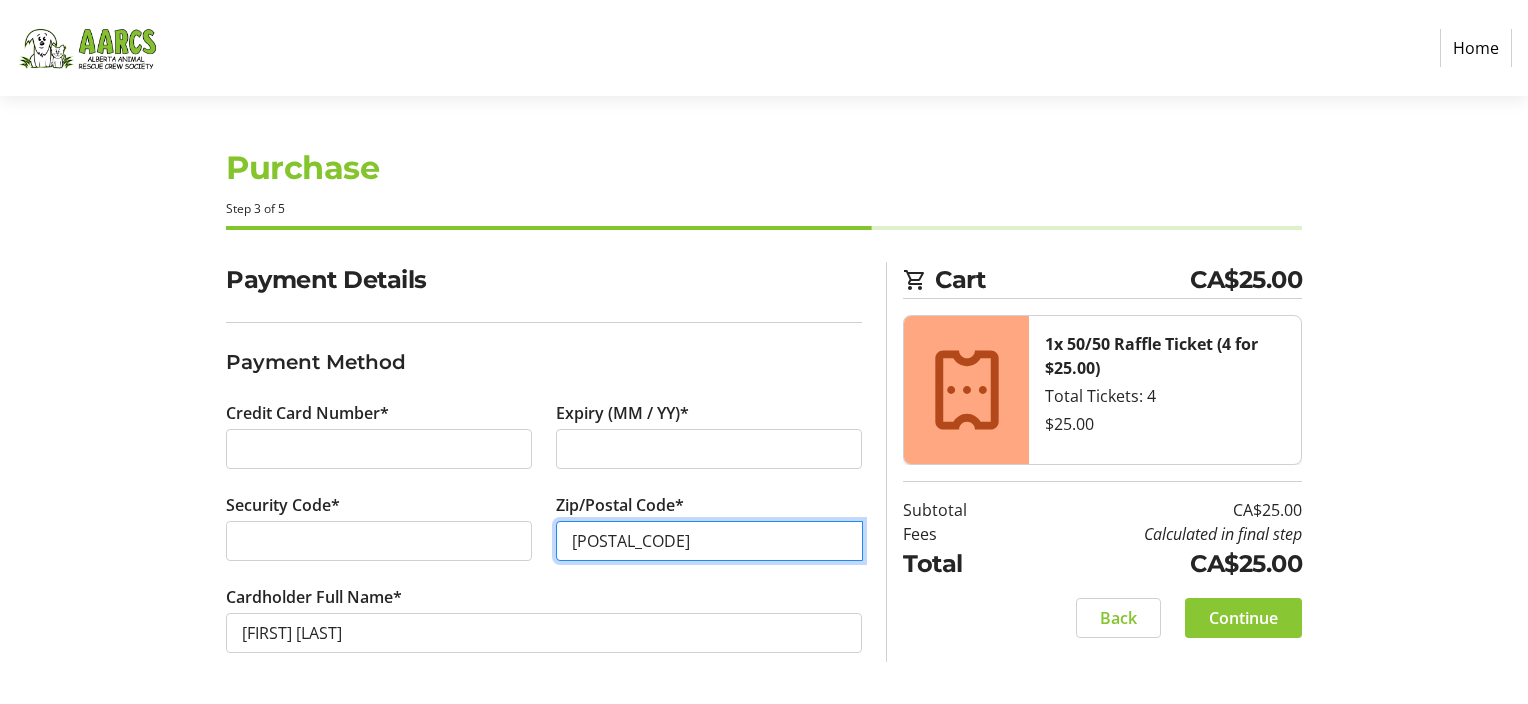 type on "[POSTAL_CODE]" 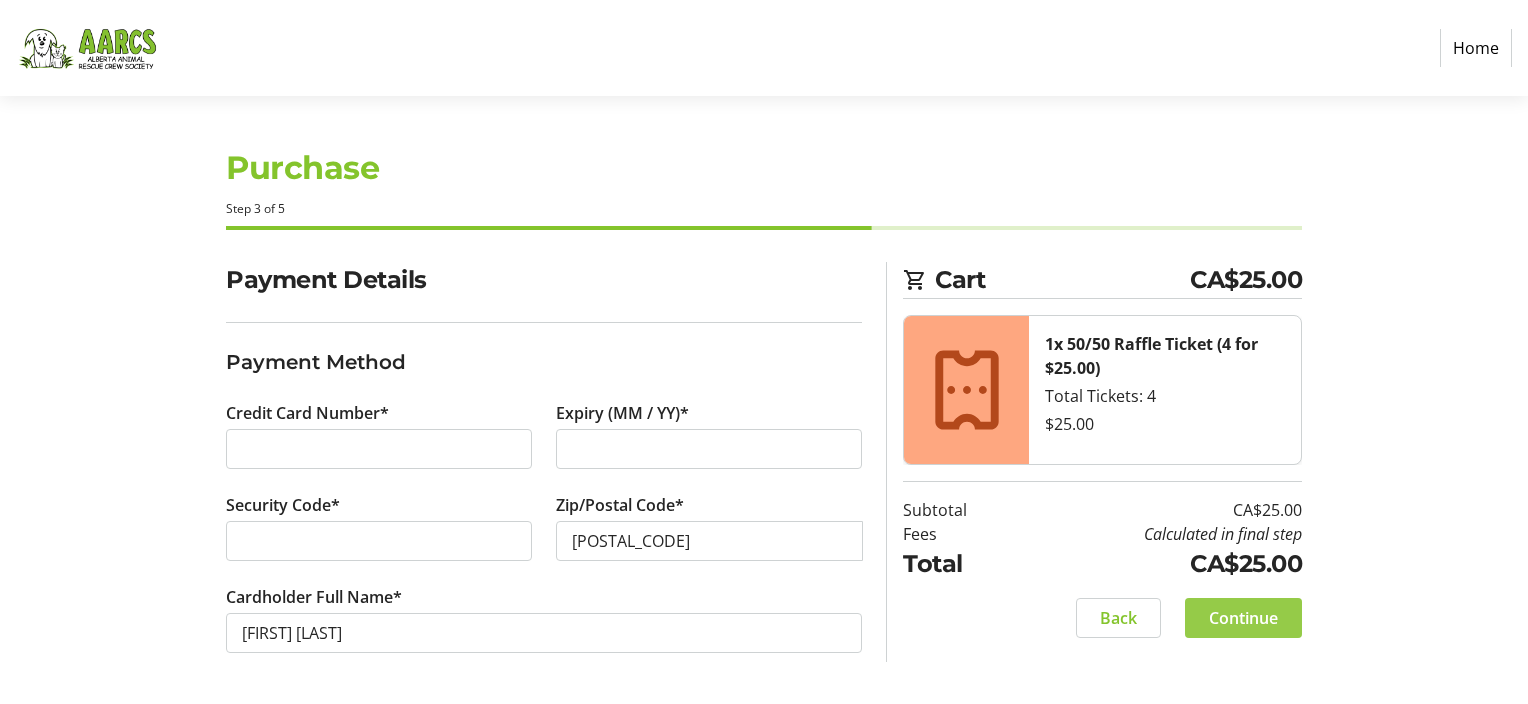 click on "Continue" 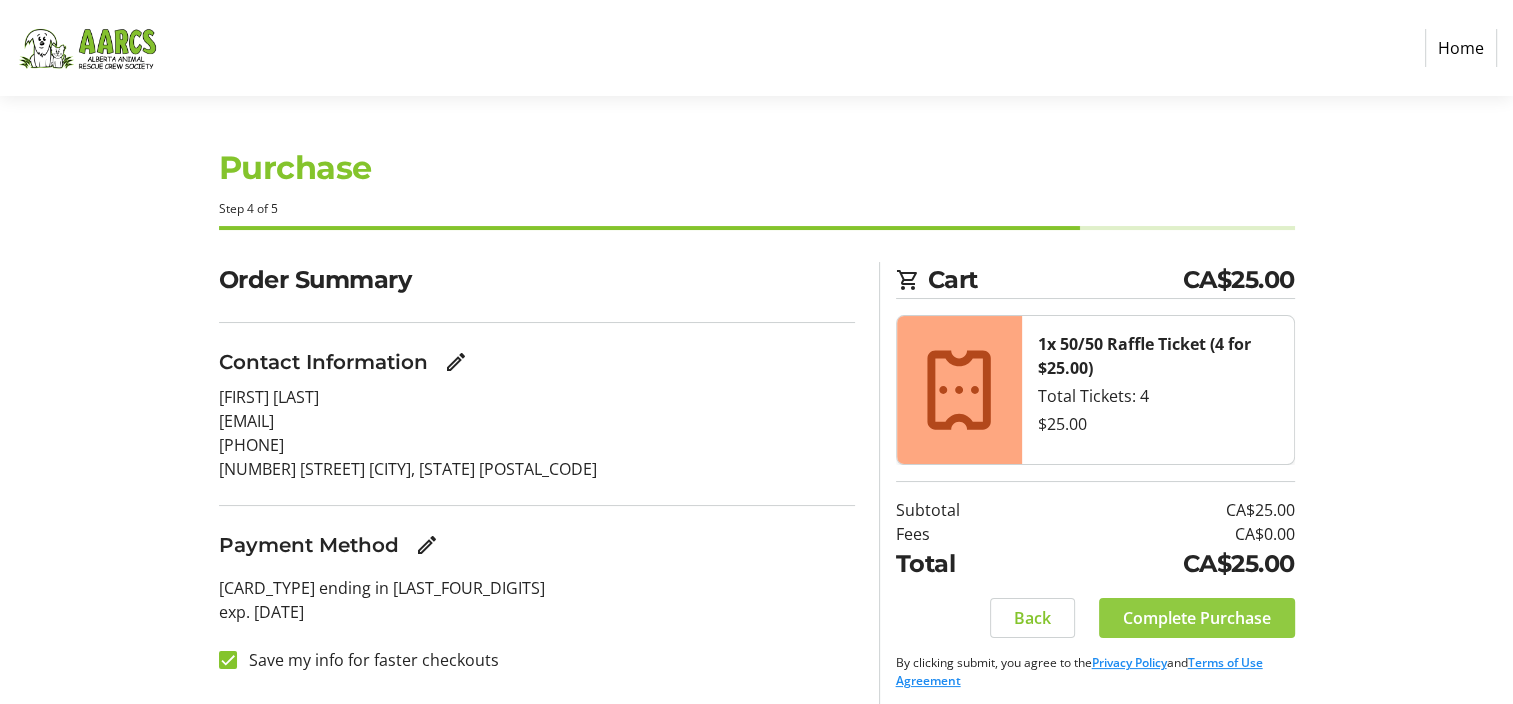 click on "Complete Purchase" 